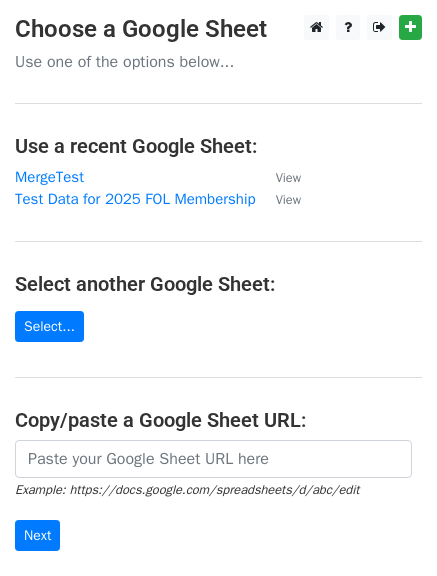 scroll, scrollTop: 0, scrollLeft: 0, axis: both 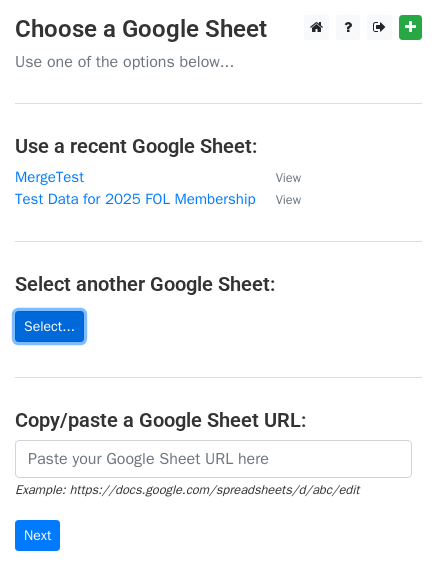 click on "Select..." at bounding box center (49, 326) 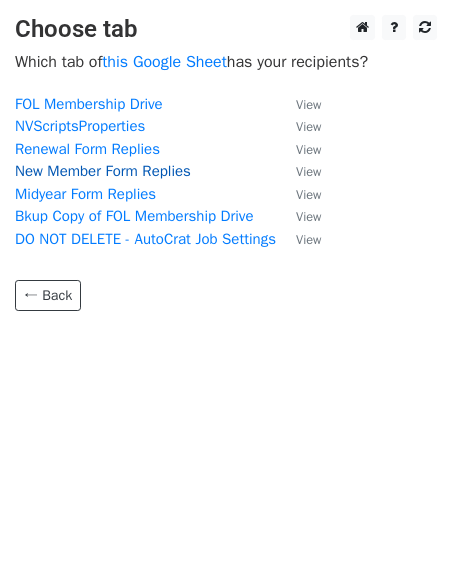 scroll, scrollTop: 0, scrollLeft: 0, axis: both 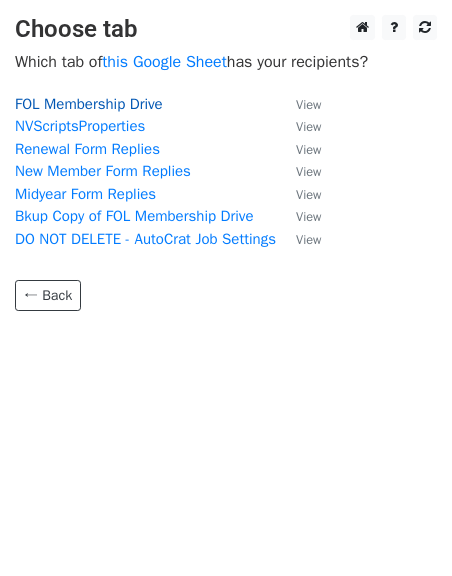 click on "FOL Membership Drive" at bounding box center [89, 104] 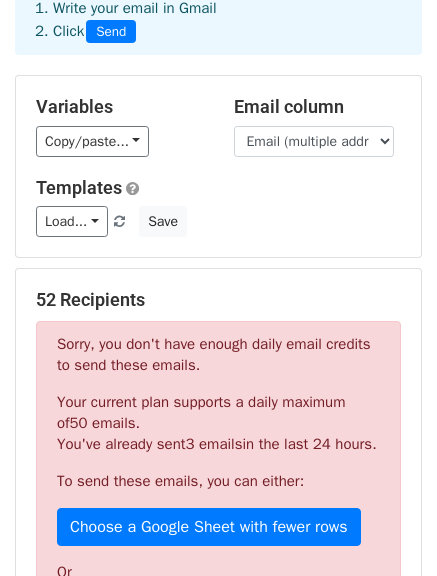 scroll, scrollTop: 300, scrollLeft: 0, axis: vertical 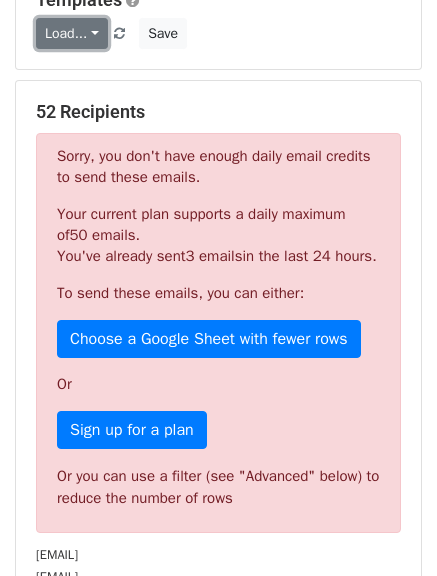 click on "Load..." at bounding box center (72, 33) 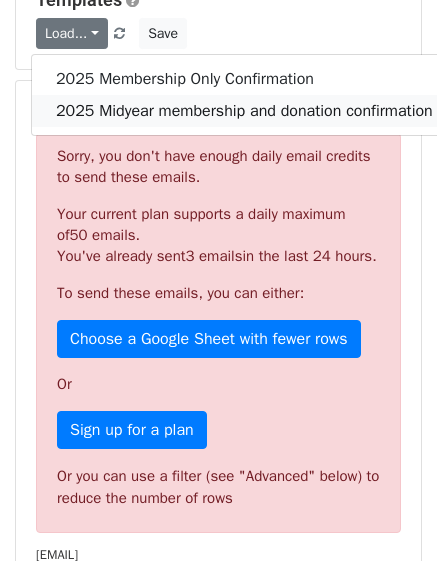 click on "2025 Midyear membership and donation confirmation" at bounding box center (244, 111) 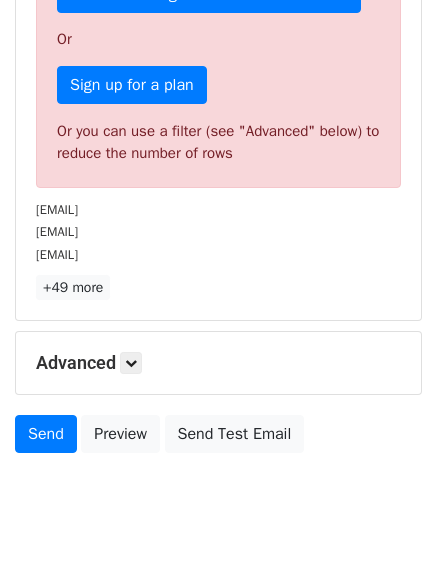 scroll, scrollTop: 692, scrollLeft: 0, axis: vertical 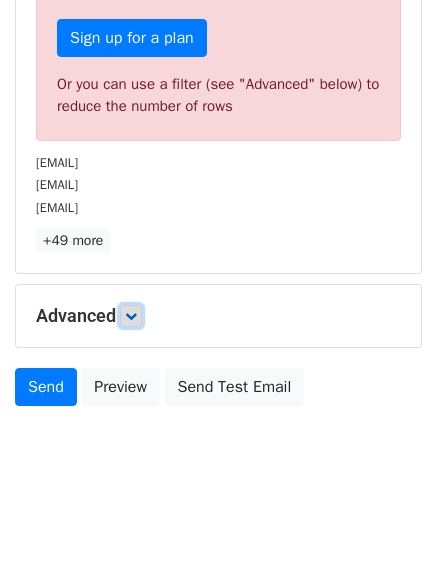 click at bounding box center [131, 316] 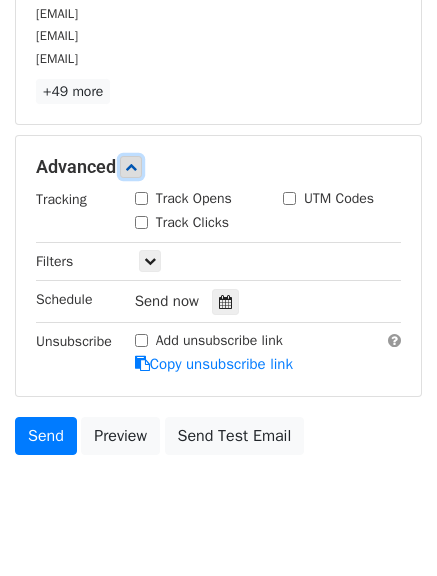 scroll, scrollTop: 888, scrollLeft: 0, axis: vertical 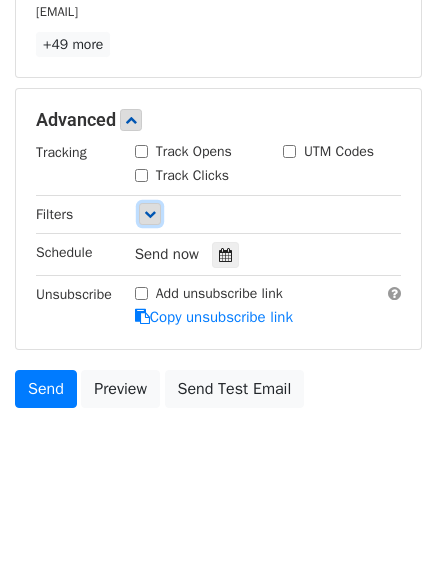 click at bounding box center (150, 214) 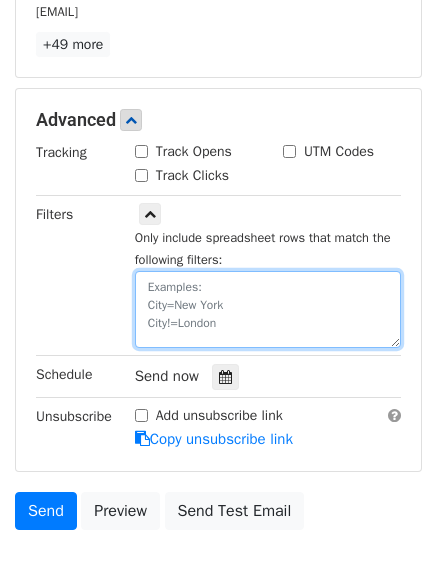 click at bounding box center [268, 309] 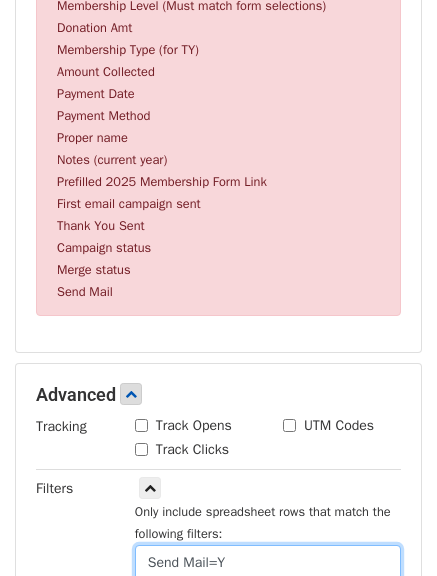 scroll, scrollTop: 518, scrollLeft: 0, axis: vertical 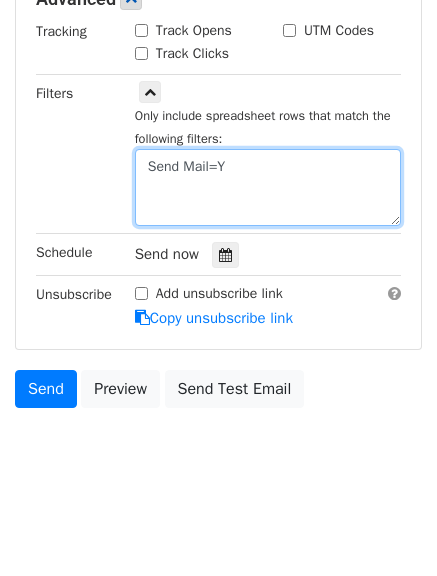 click on "Send Mail=Y" at bounding box center [268, 187] 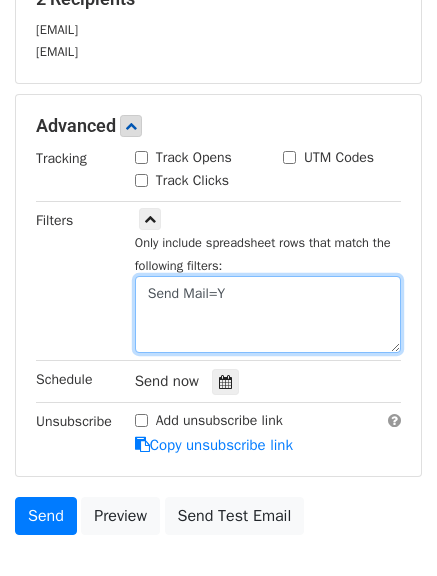 scroll, scrollTop: 540, scrollLeft: 0, axis: vertical 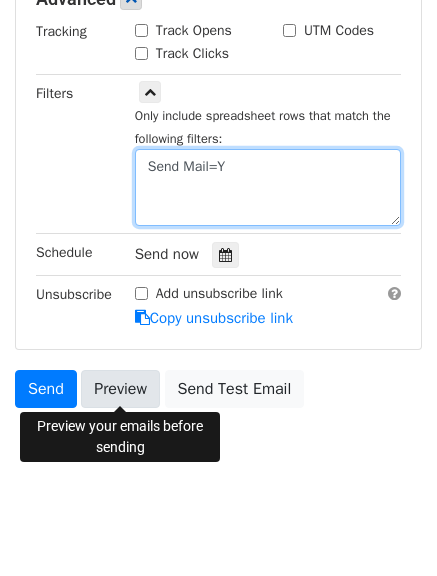type on "Send Mail=Y" 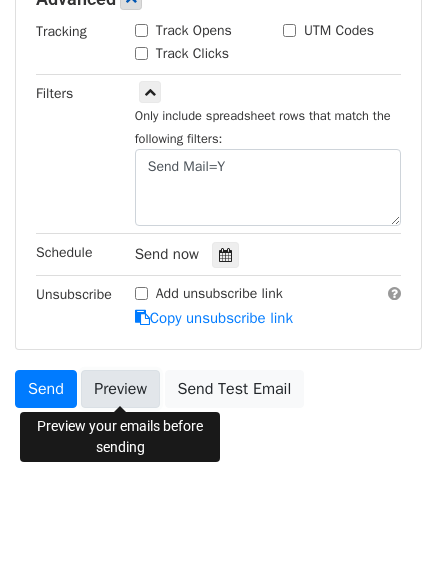 click on "Preview" at bounding box center [120, 389] 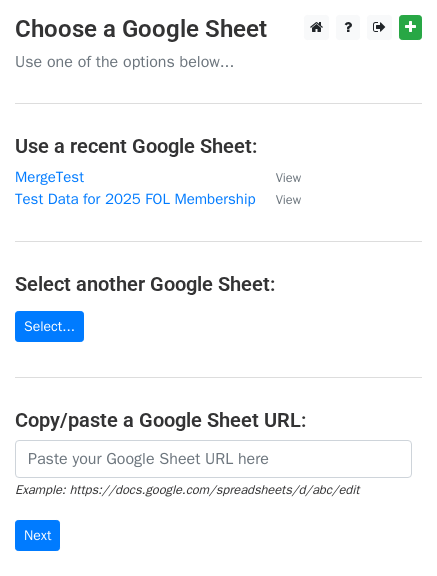 scroll, scrollTop: 0, scrollLeft: 0, axis: both 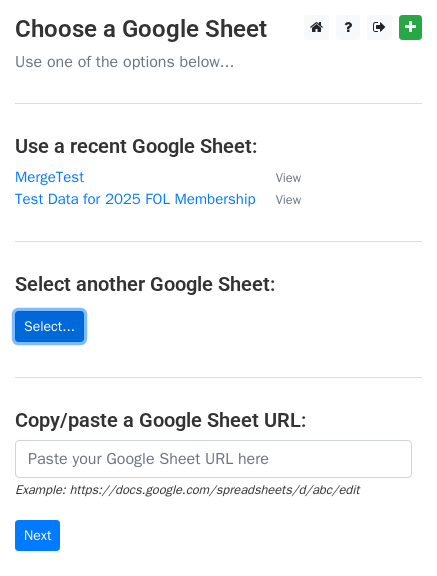 click on "Select..." at bounding box center [49, 326] 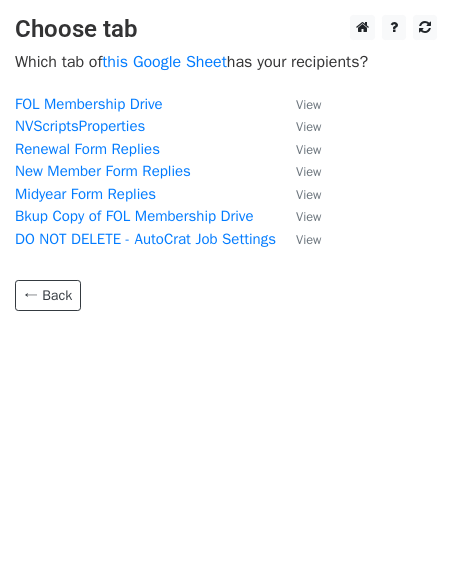 scroll, scrollTop: 0, scrollLeft: 0, axis: both 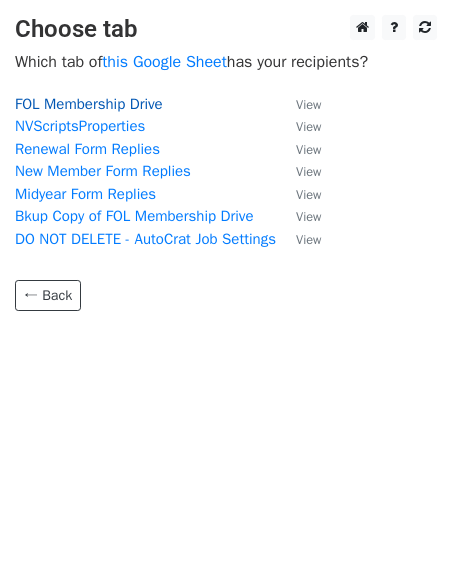 click on "FOL Membership Drive" at bounding box center [89, 104] 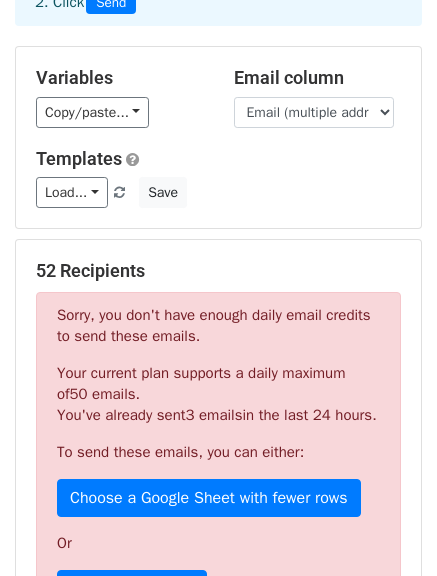 scroll, scrollTop: 300, scrollLeft: 0, axis: vertical 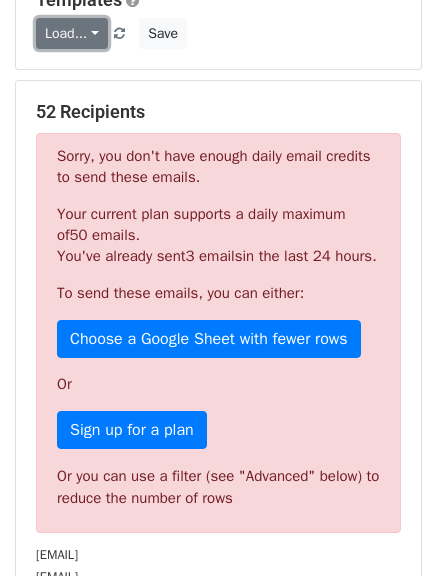 click on "Load..." at bounding box center [72, 33] 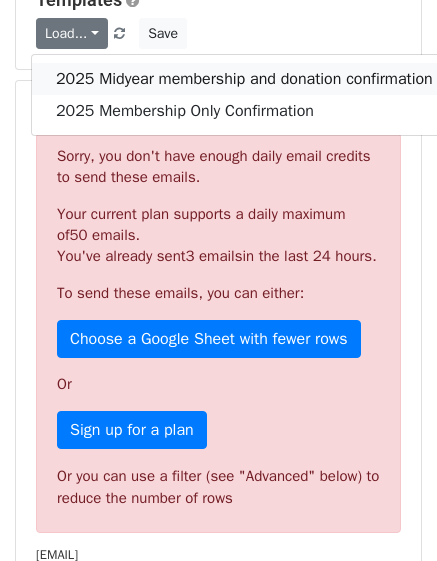 click on "2025 Midyear membership and donation confirmation" at bounding box center [244, 79] 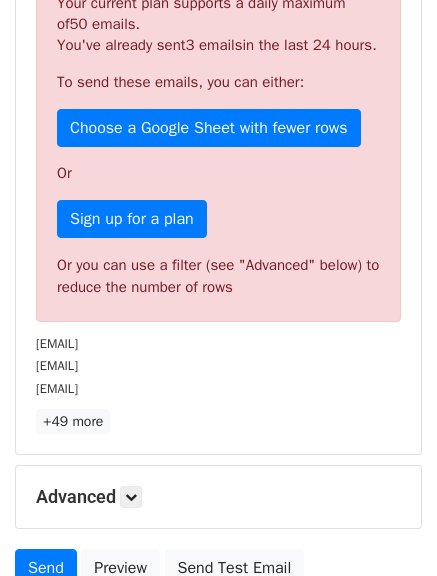 scroll, scrollTop: 692, scrollLeft: 0, axis: vertical 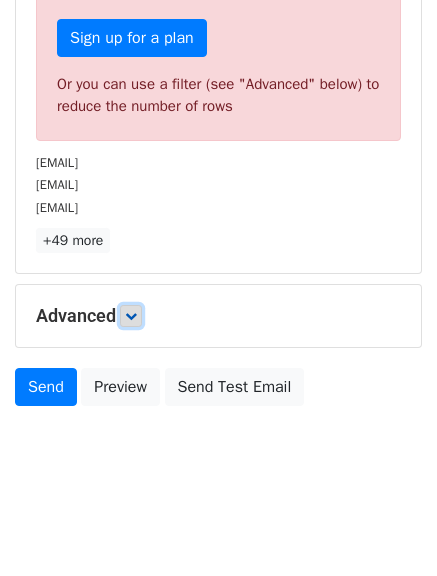 click at bounding box center (131, 316) 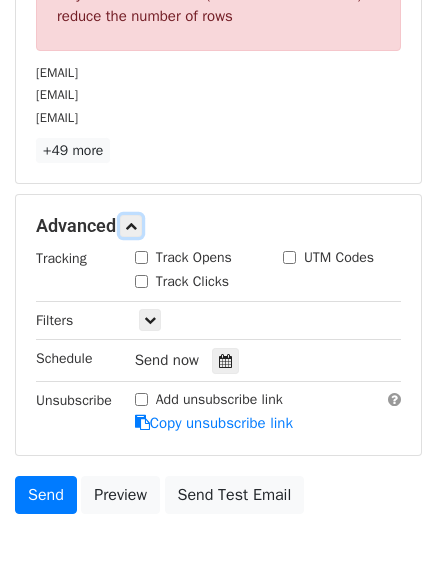 scroll, scrollTop: 888, scrollLeft: 0, axis: vertical 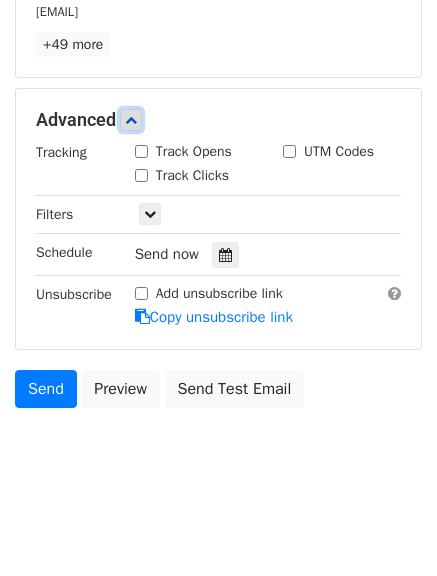 click at bounding box center [131, 120] 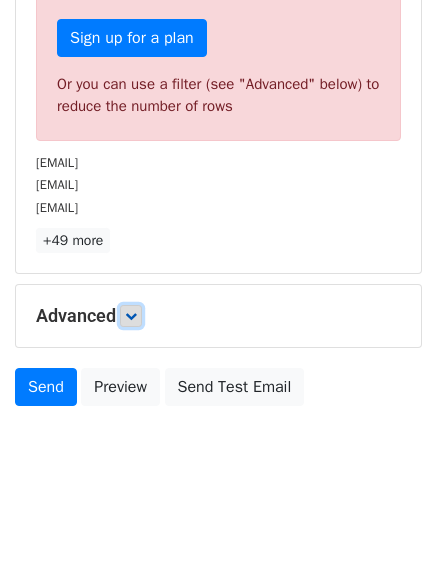 scroll, scrollTop: 692, scrollLeft: 0, axis: vertical 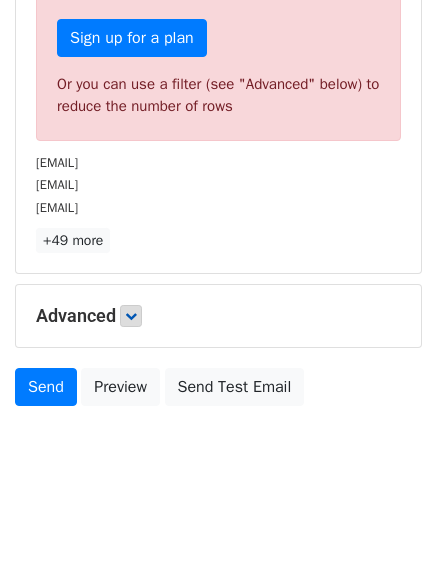 click on "Advanced" at bounding box center (218, 316) 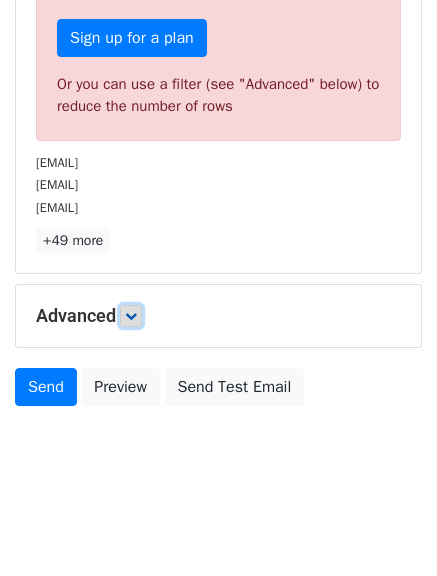 click at bounding box center (131, 316) 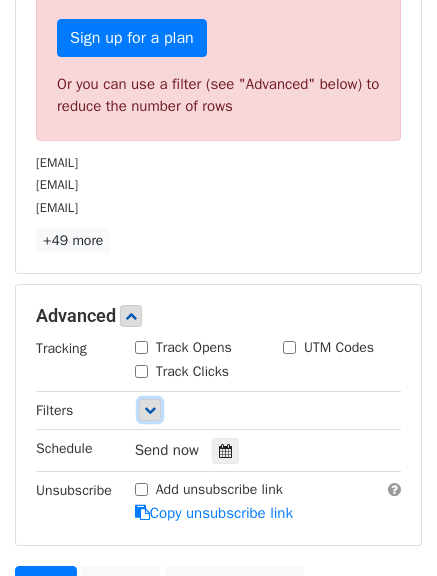 click at bounding box center [150, 410] 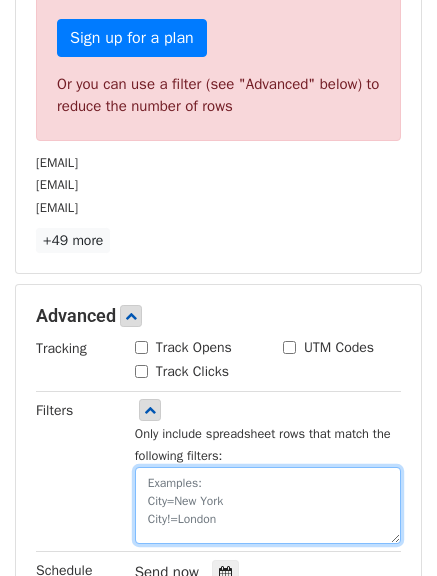 click at bounding box center (268, 505) 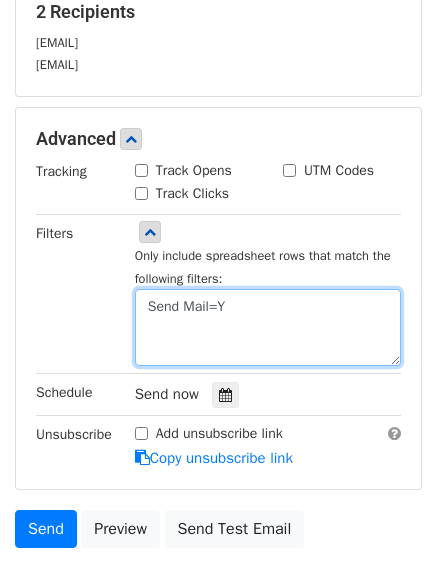 scroll, scrollTop: 540, scrollLeft: 0, axis: vertical 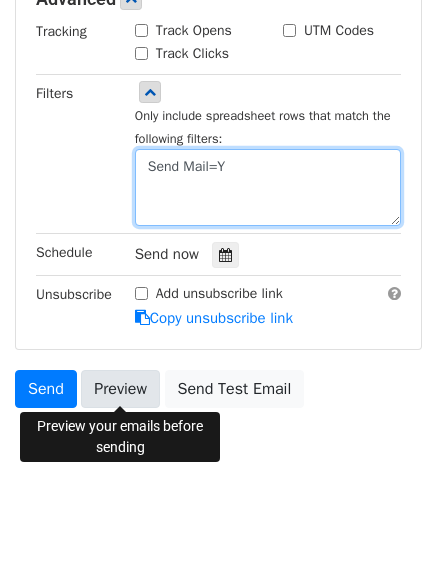 type on "Send Mail=Y" 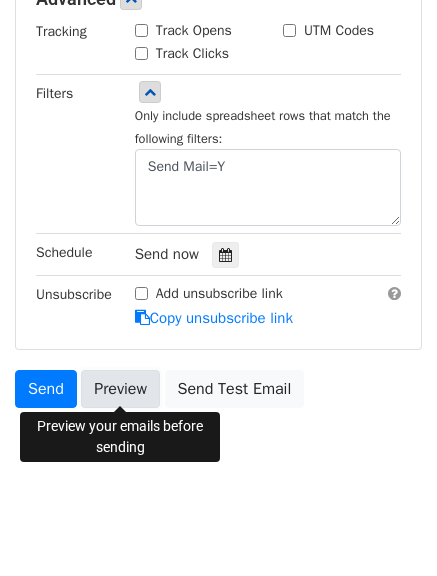 click on "Preview" at bounding box center [120, 389] 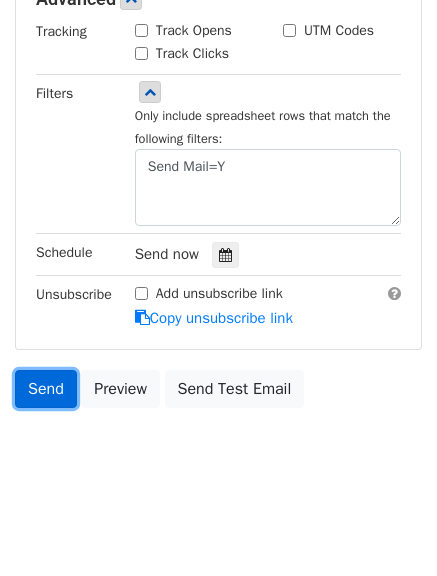 click on "Send" at bounding box center (46, 389) 